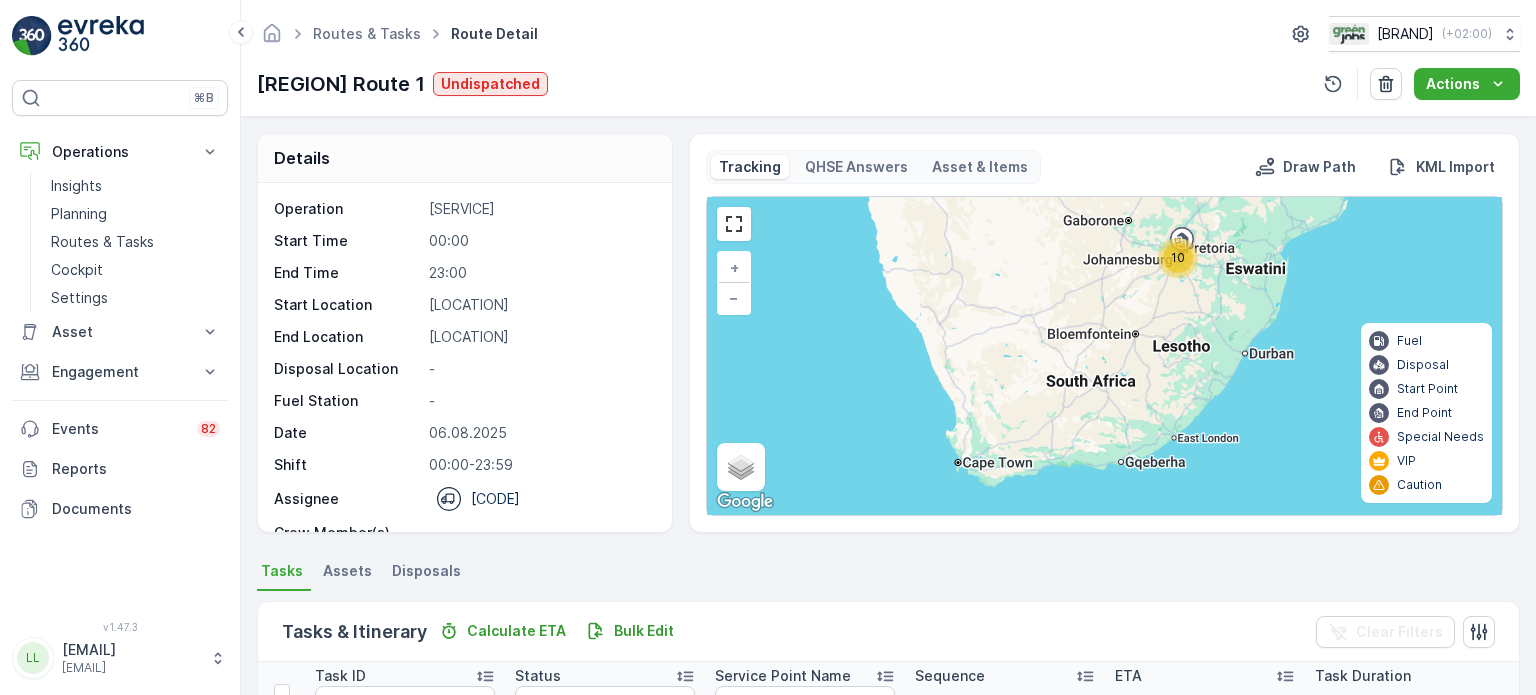 scroll, scrollTop: 0, scrollLeft: 0, axis: both 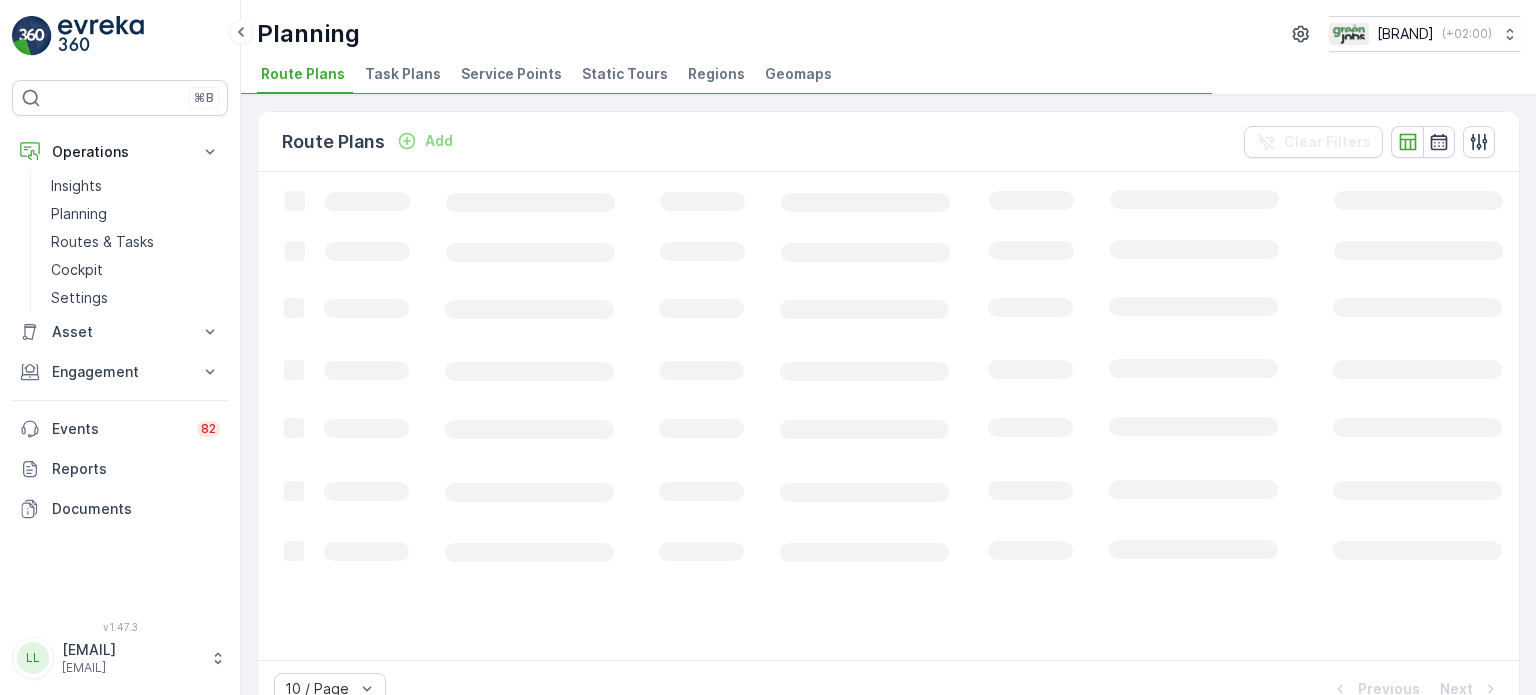click on "Service Points" at bounding box center [511, 74] 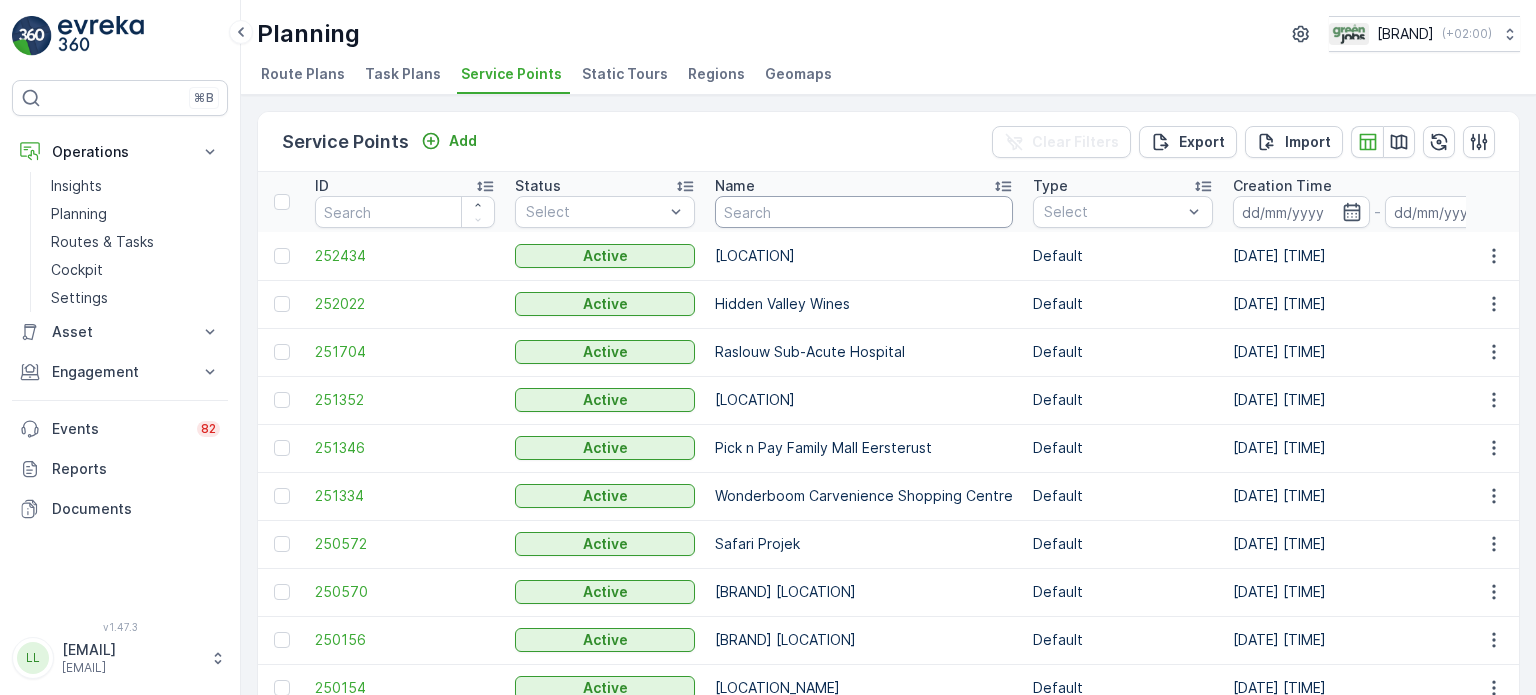 click at bounding box center (864, 212) 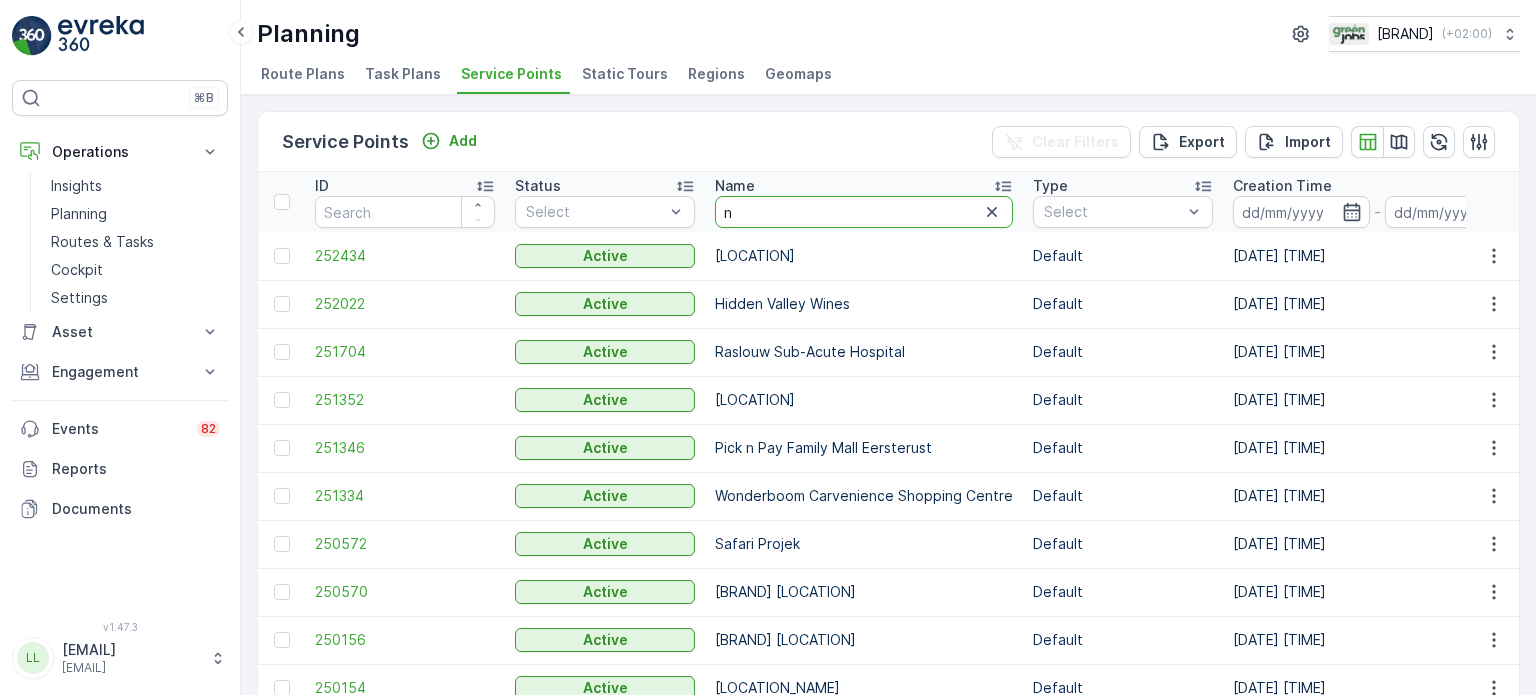 type on "ng" 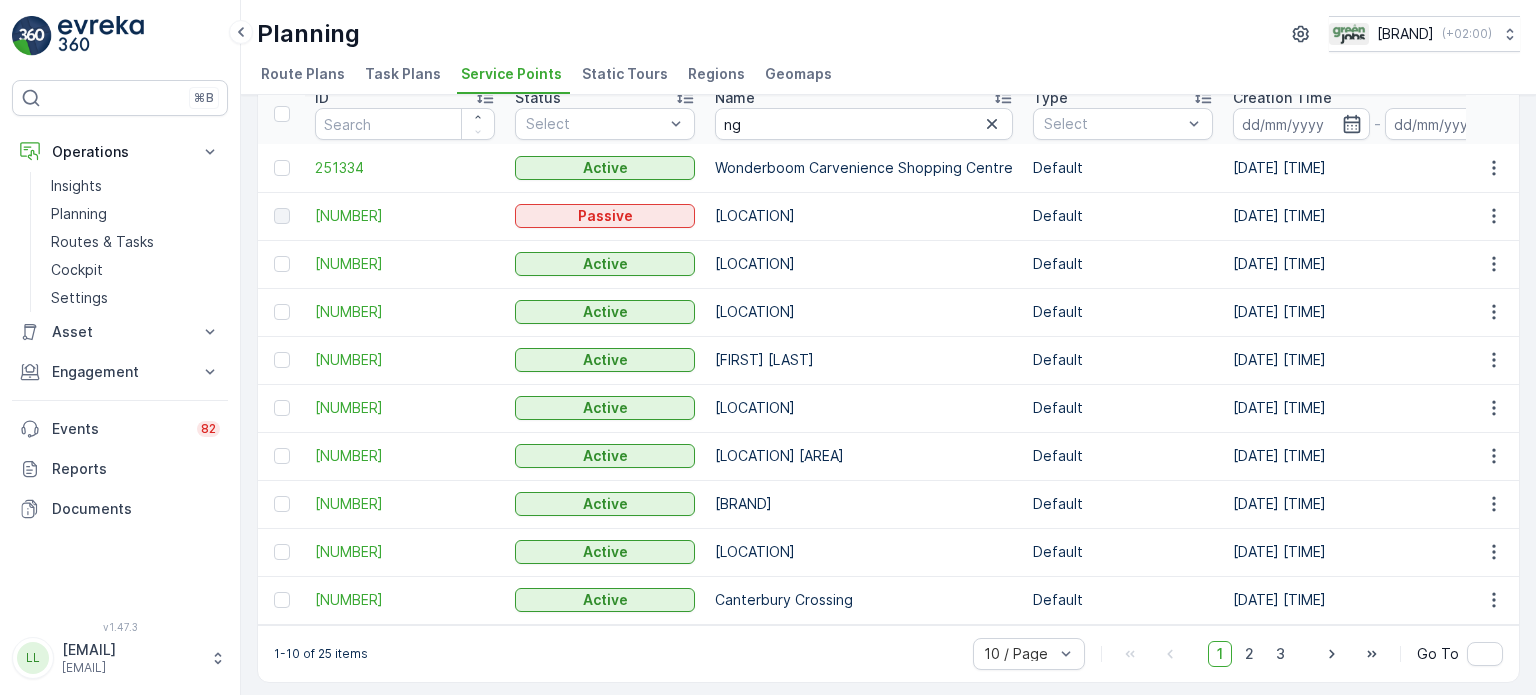 scroll, scrollTop: 99, scrollLeft: 0, axis: vertical 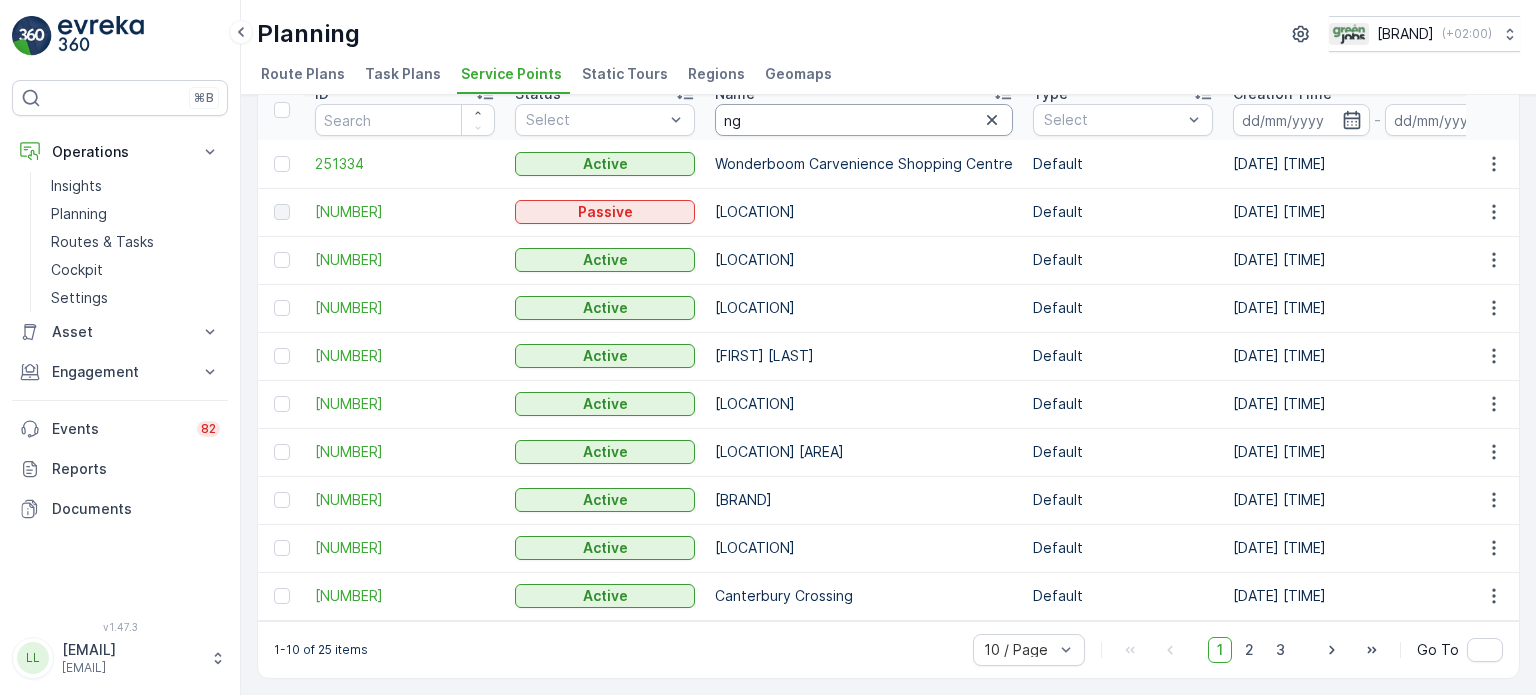click on "ng" at bounding box center (864, 120) 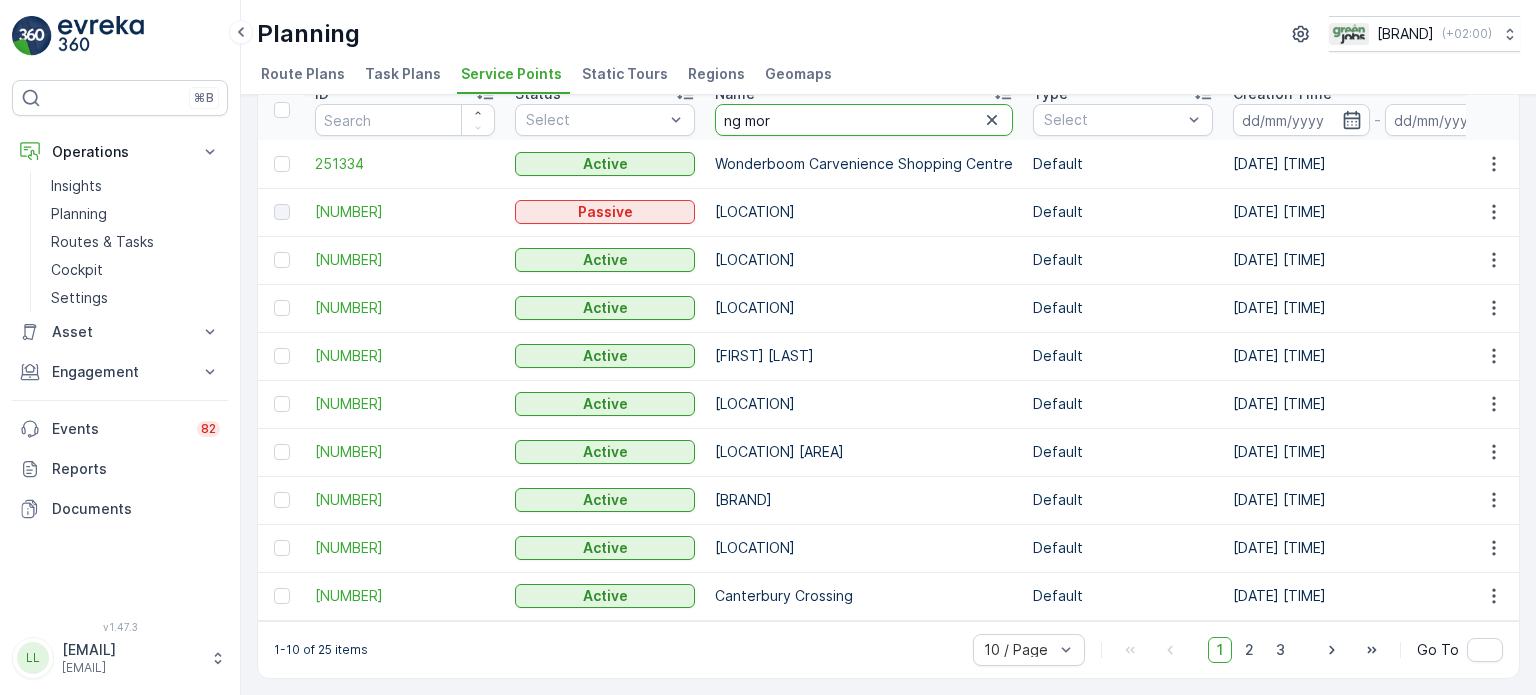 type on "ng more" 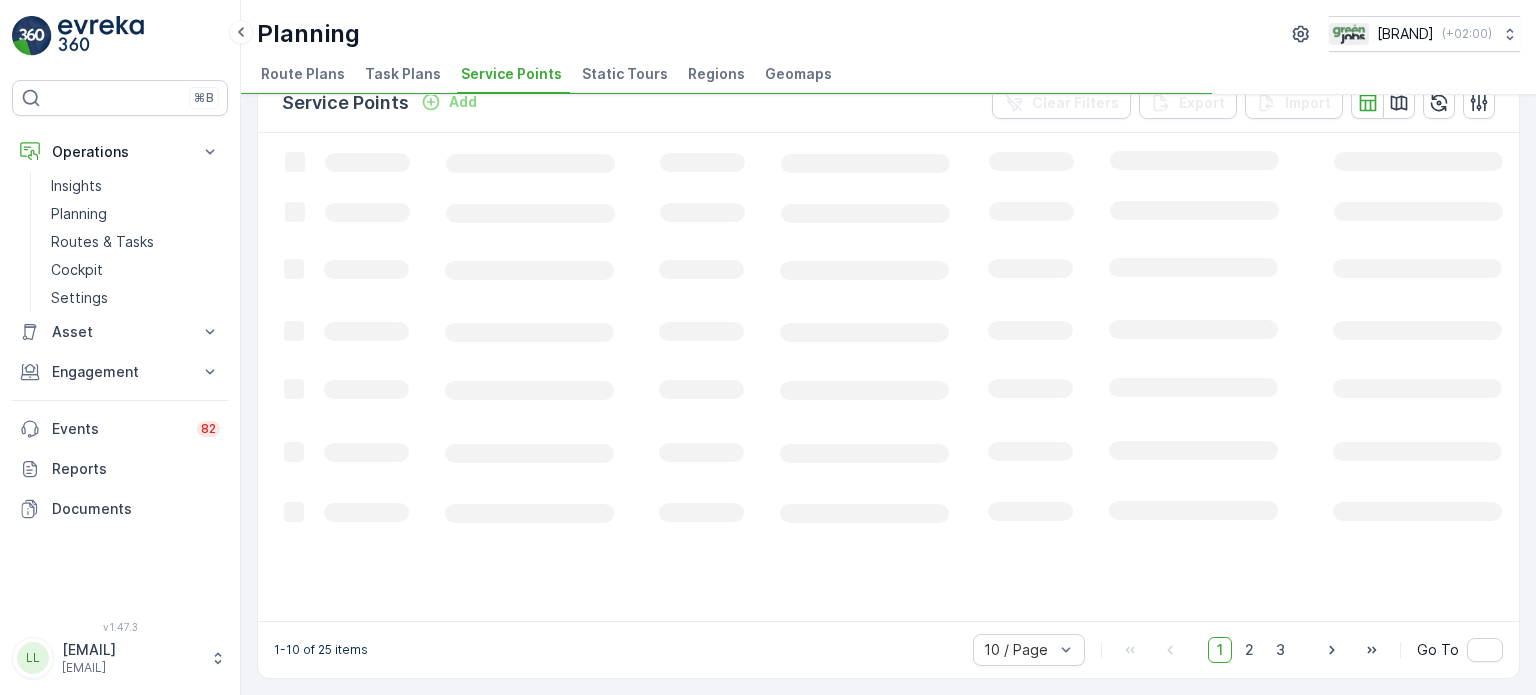 scroll, scrollTop: 37, scrollLeft: 0, axis: vertical 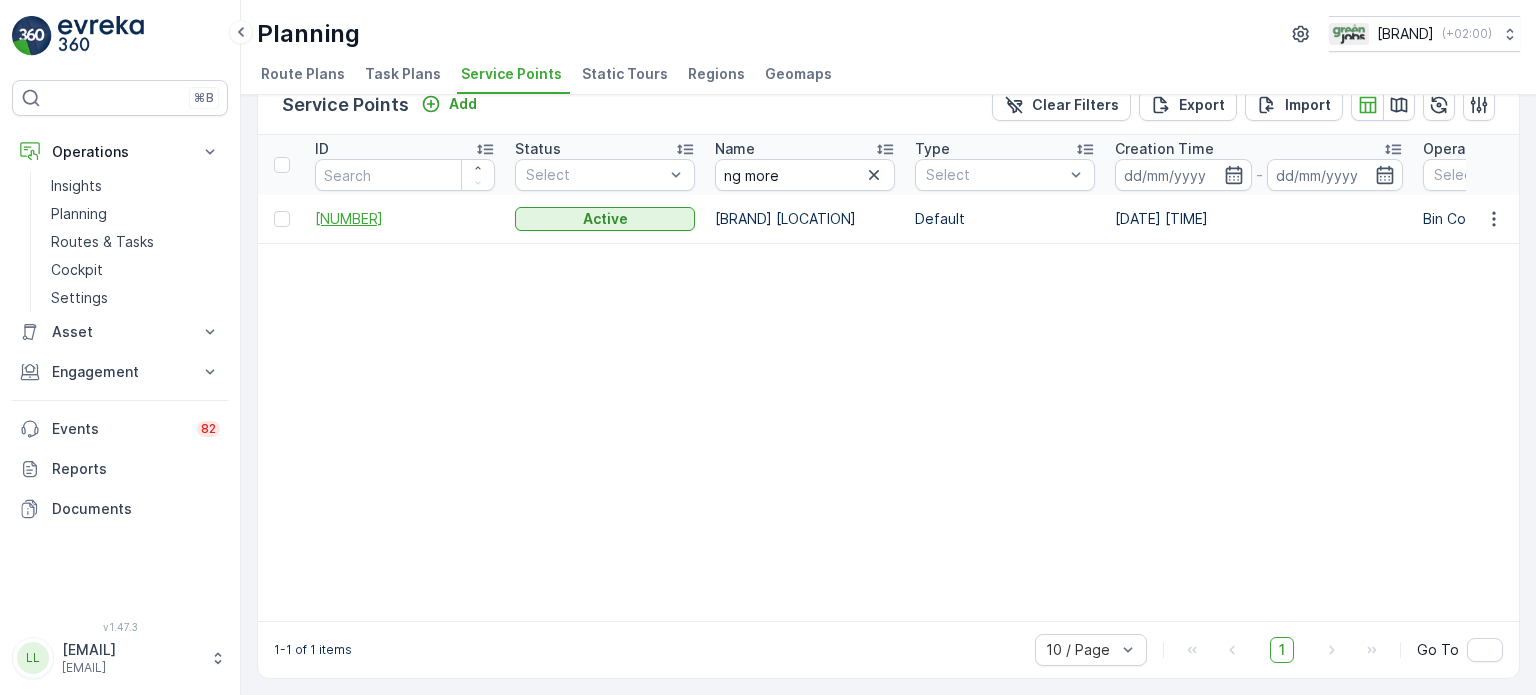 drag, startPoint x: 279, startPoint y: 213, endPoint x: 317, endPoint y: 209, distance: 38.209946 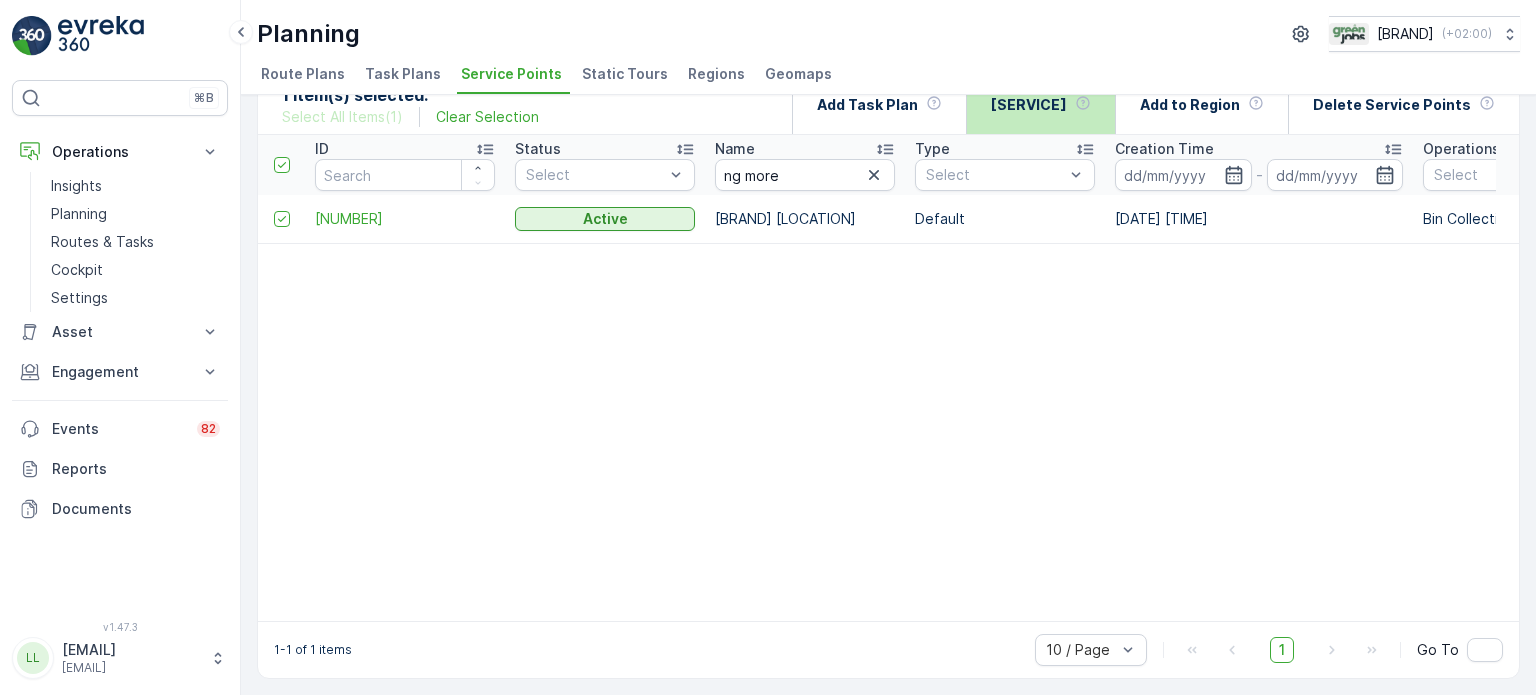 click on "[SERVICE]" at bounding box center (1029, 105) 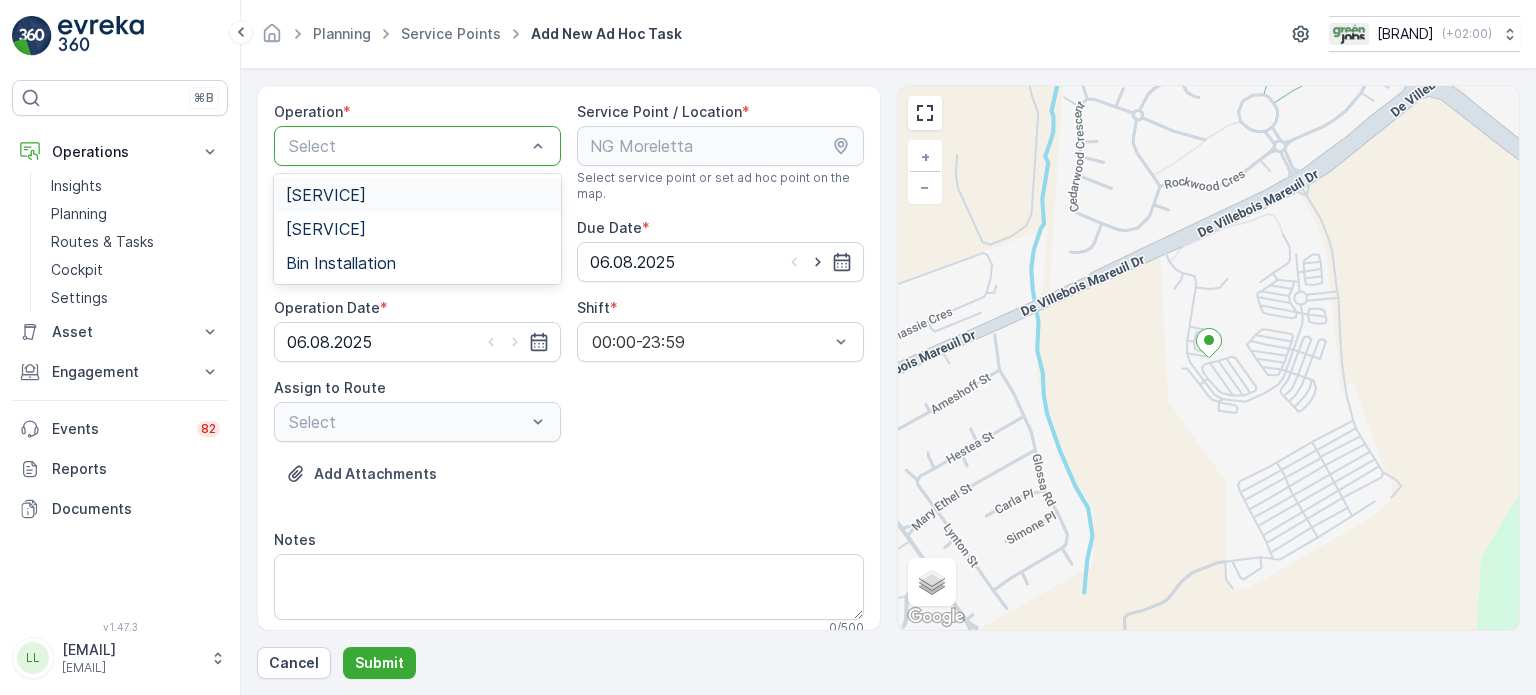 click at bounding box center (407, 146) 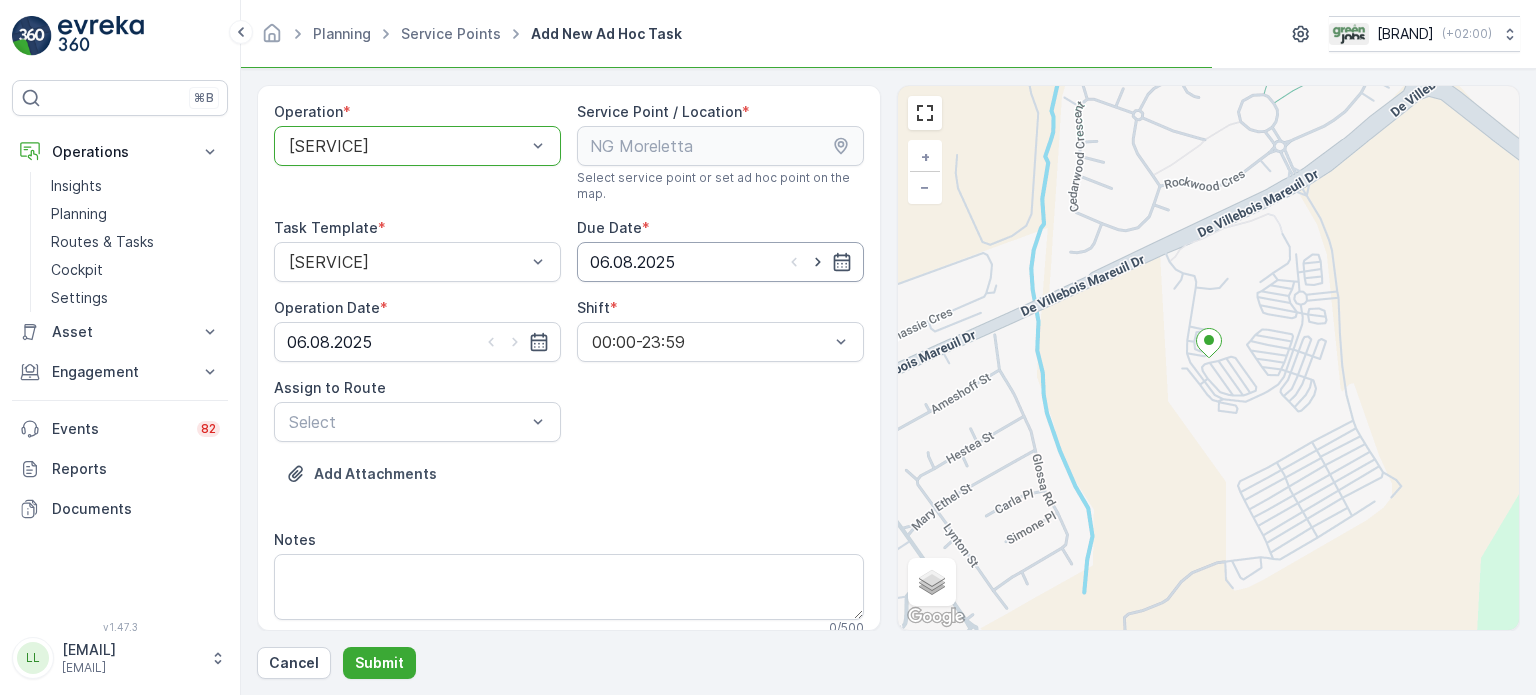 click on "06.08.2025" at bounding box center [720, 262] 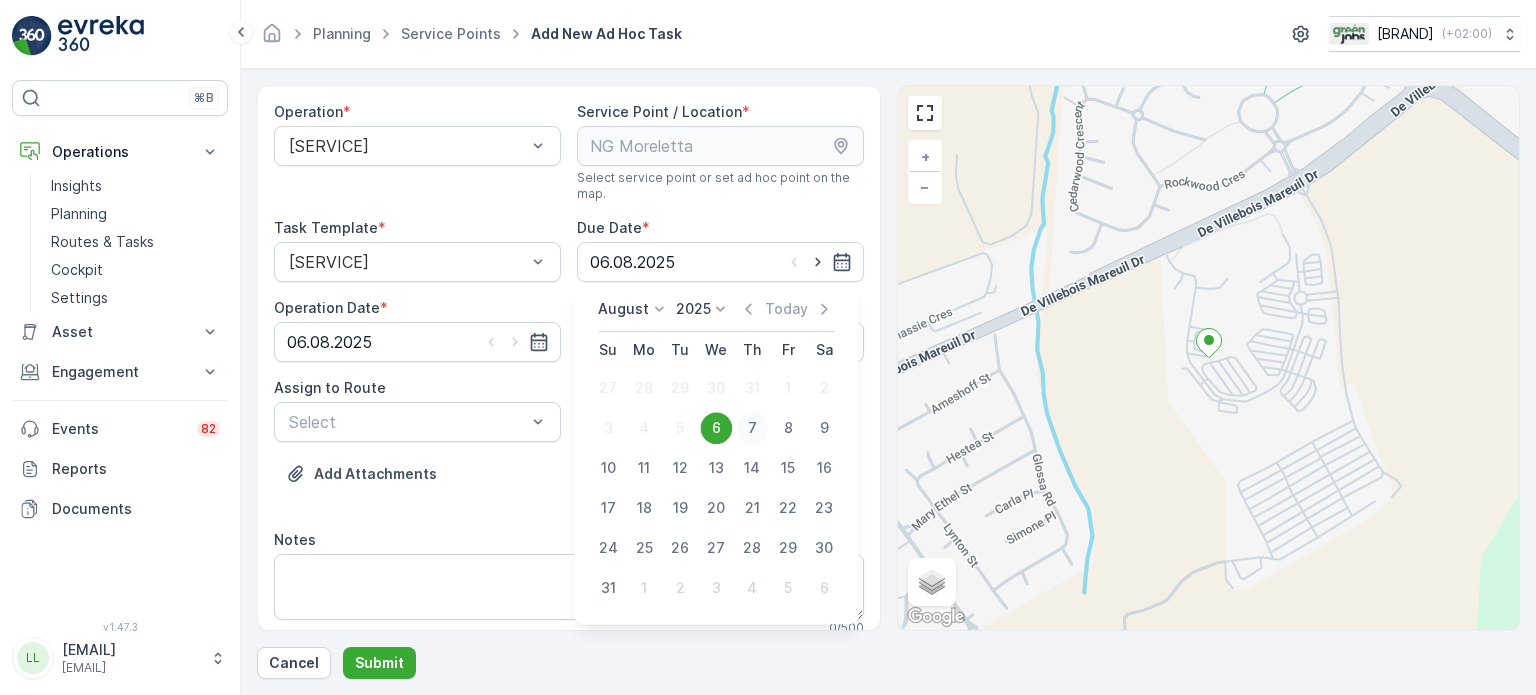 click on "7" at bounding box center (752, 428) 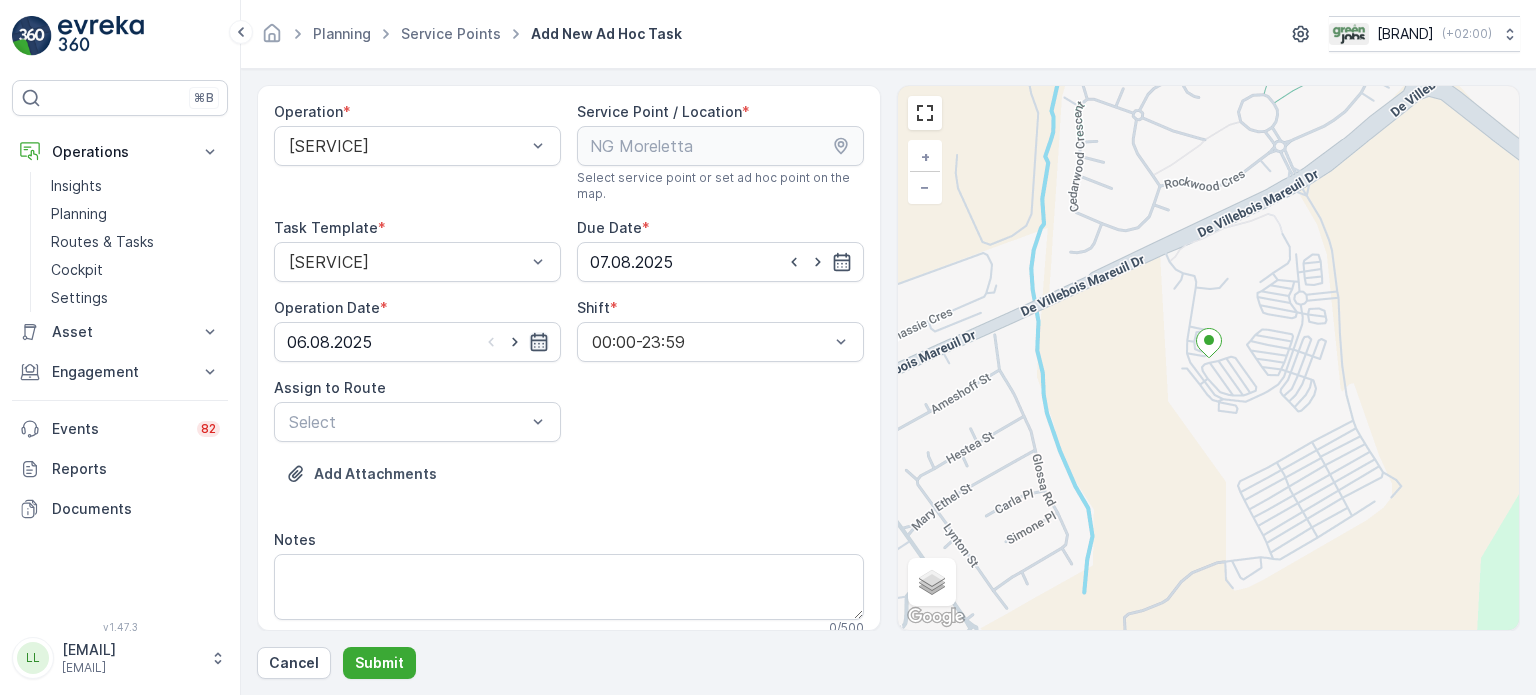 click 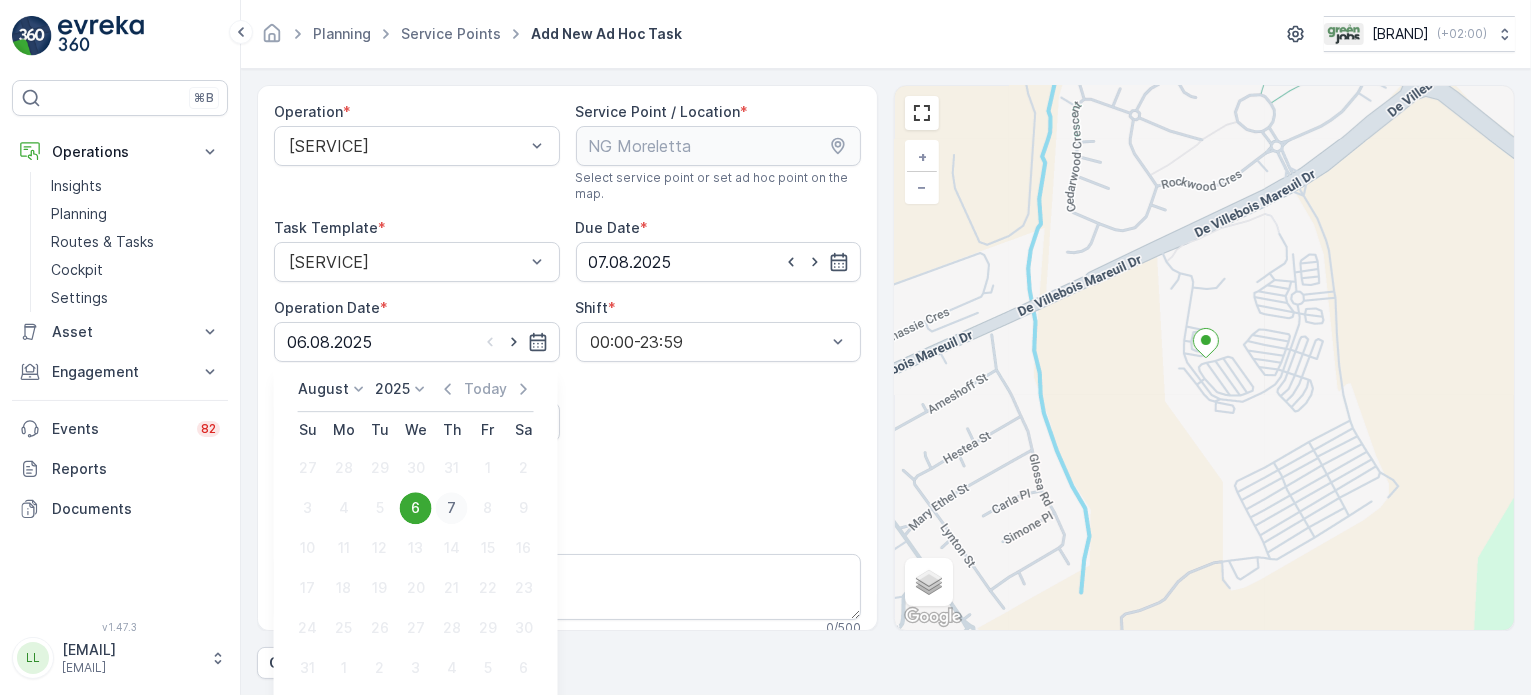 click on "7" at bounding box center [452, 508] 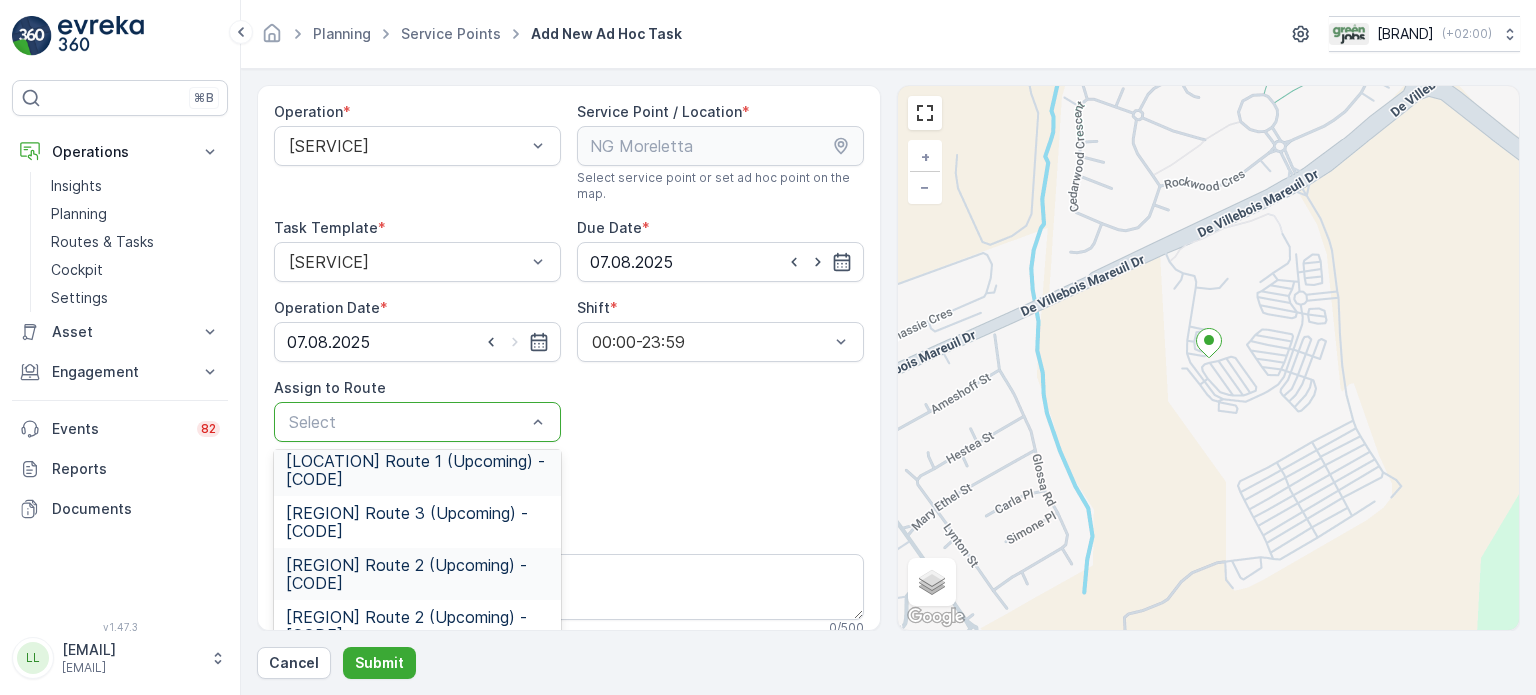 scroll, scrollTop: 200, scrollLeft: 0, axis: vertical 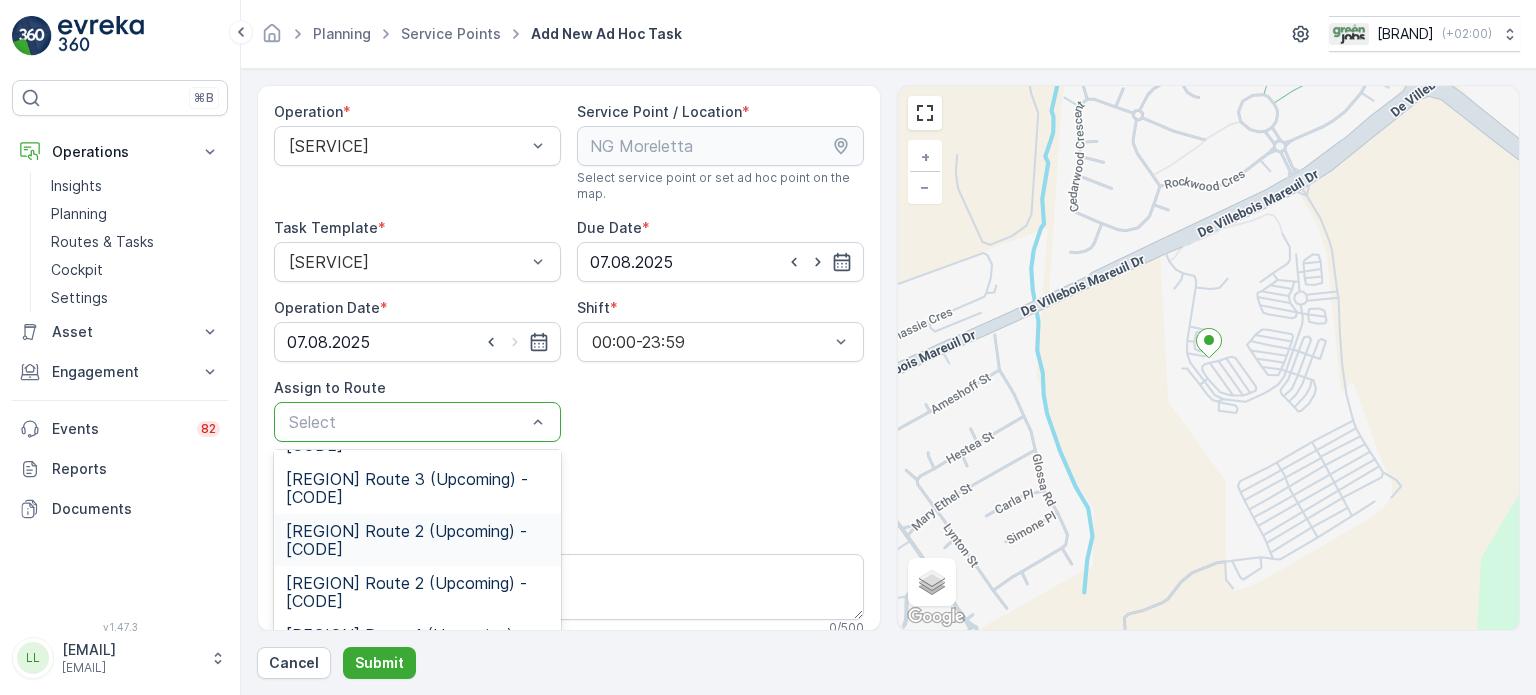 click on "[REGION] Route 2 (Upcoming) - [CODE]" at bounding box center (417, 540) 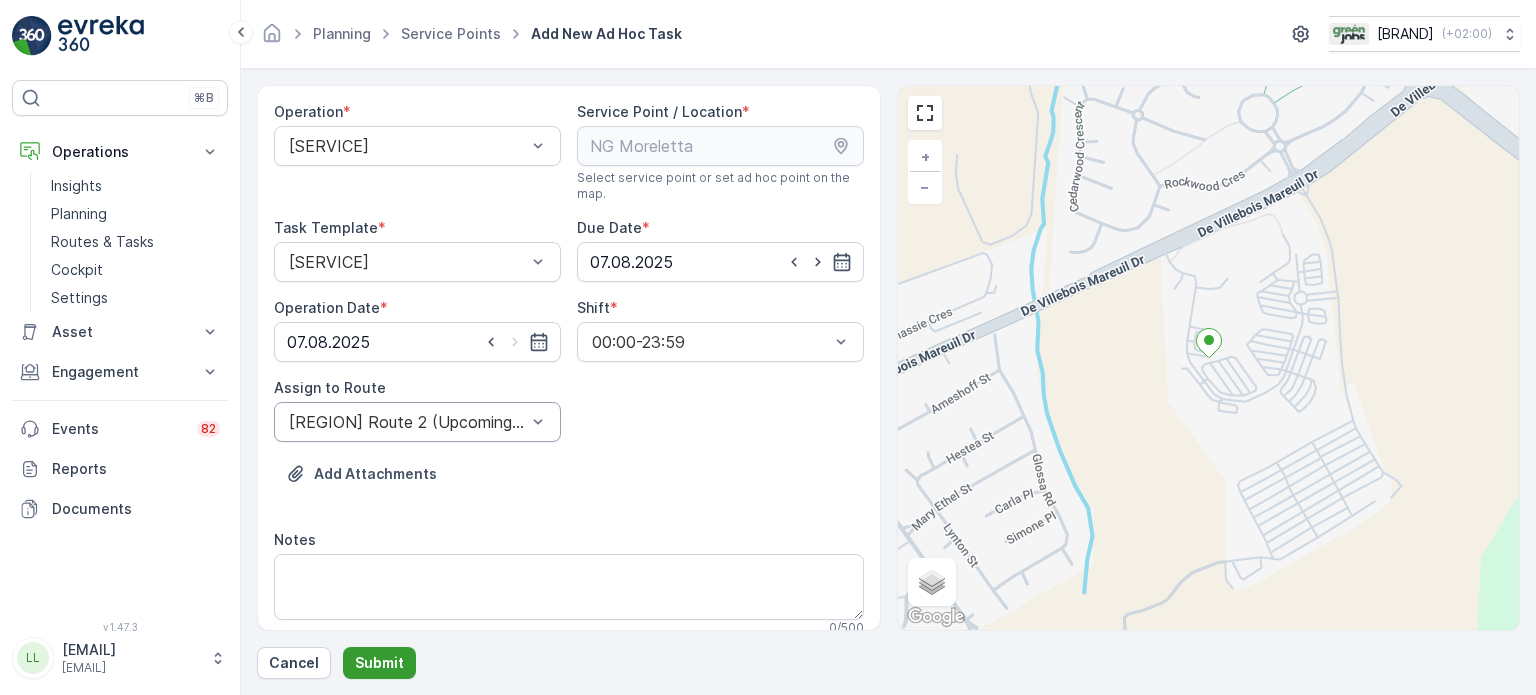 click on "Submit" at bounding box center (379, 663) 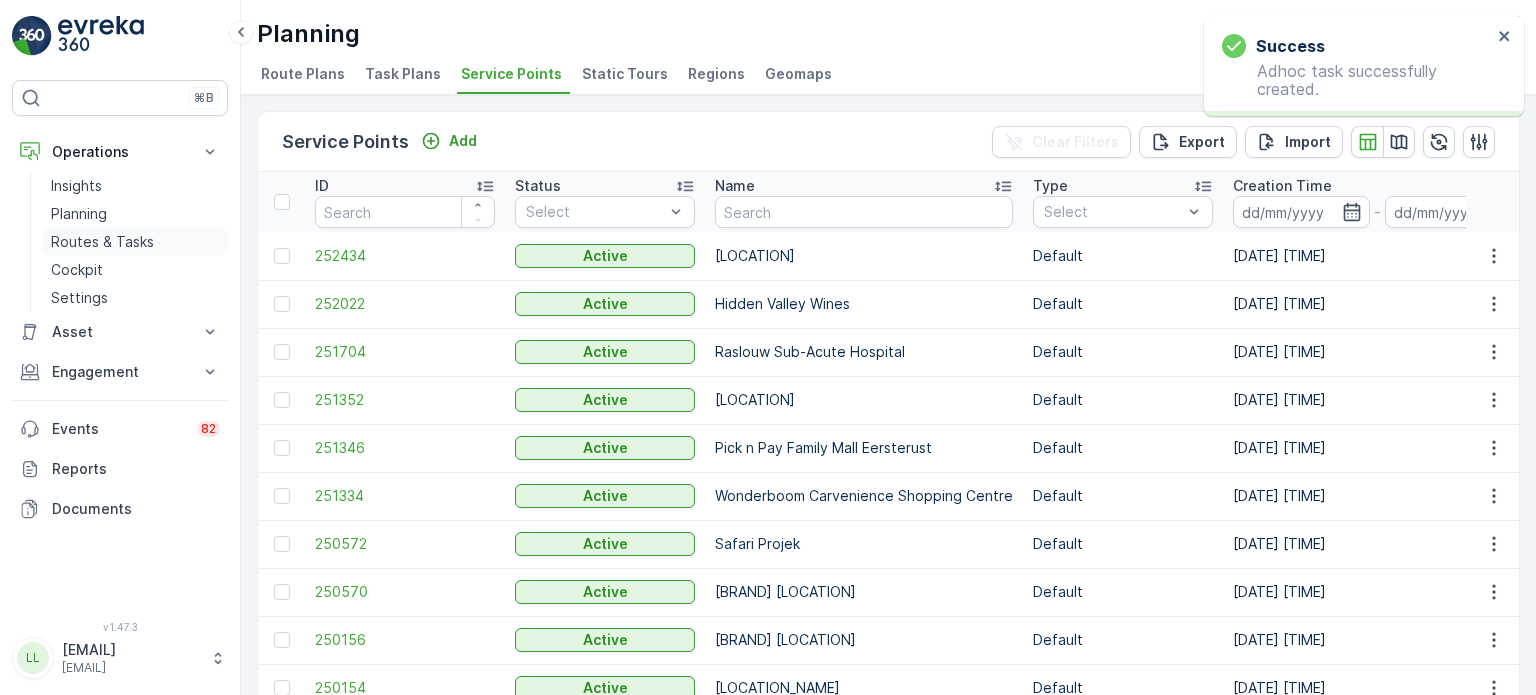 click on "Routes & Tasks" at bounding box center (102, 242) 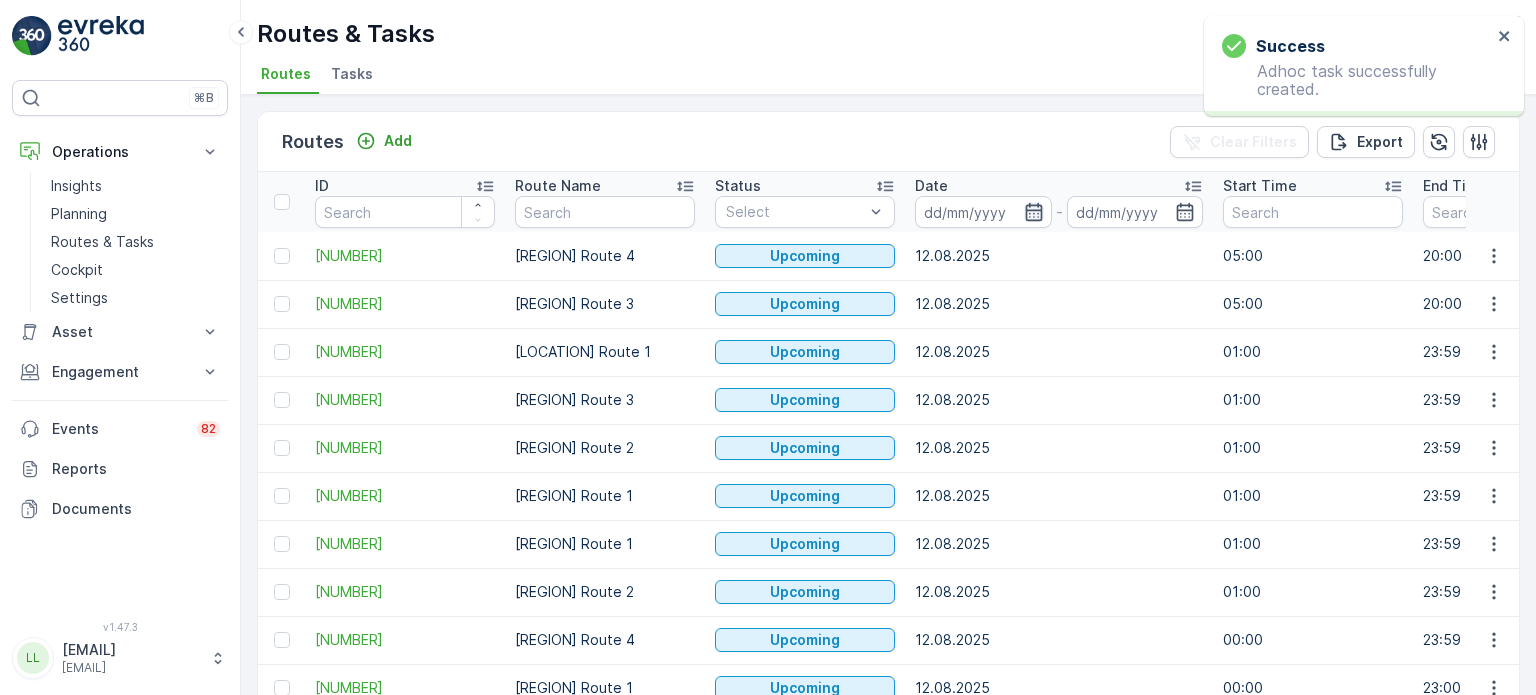 click 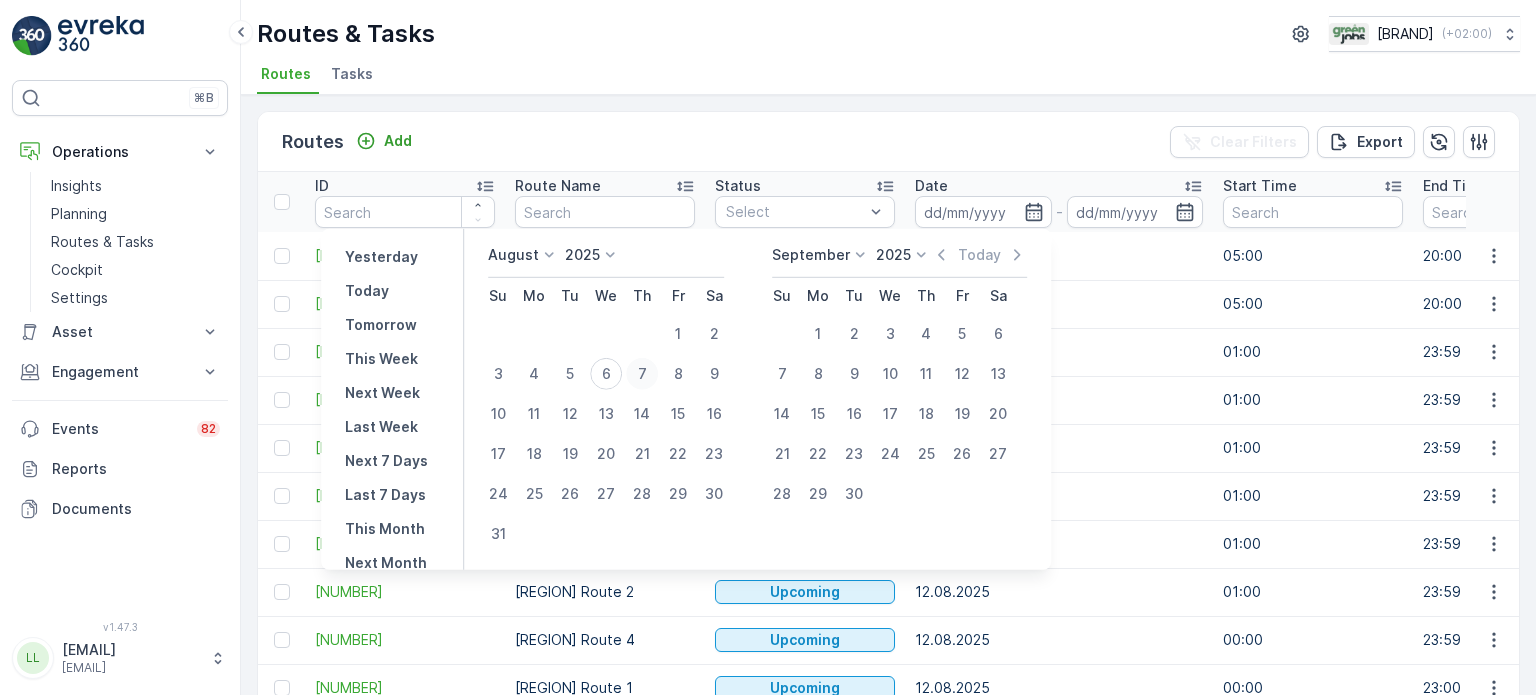 click on "7" at bounding box center [642, 374] 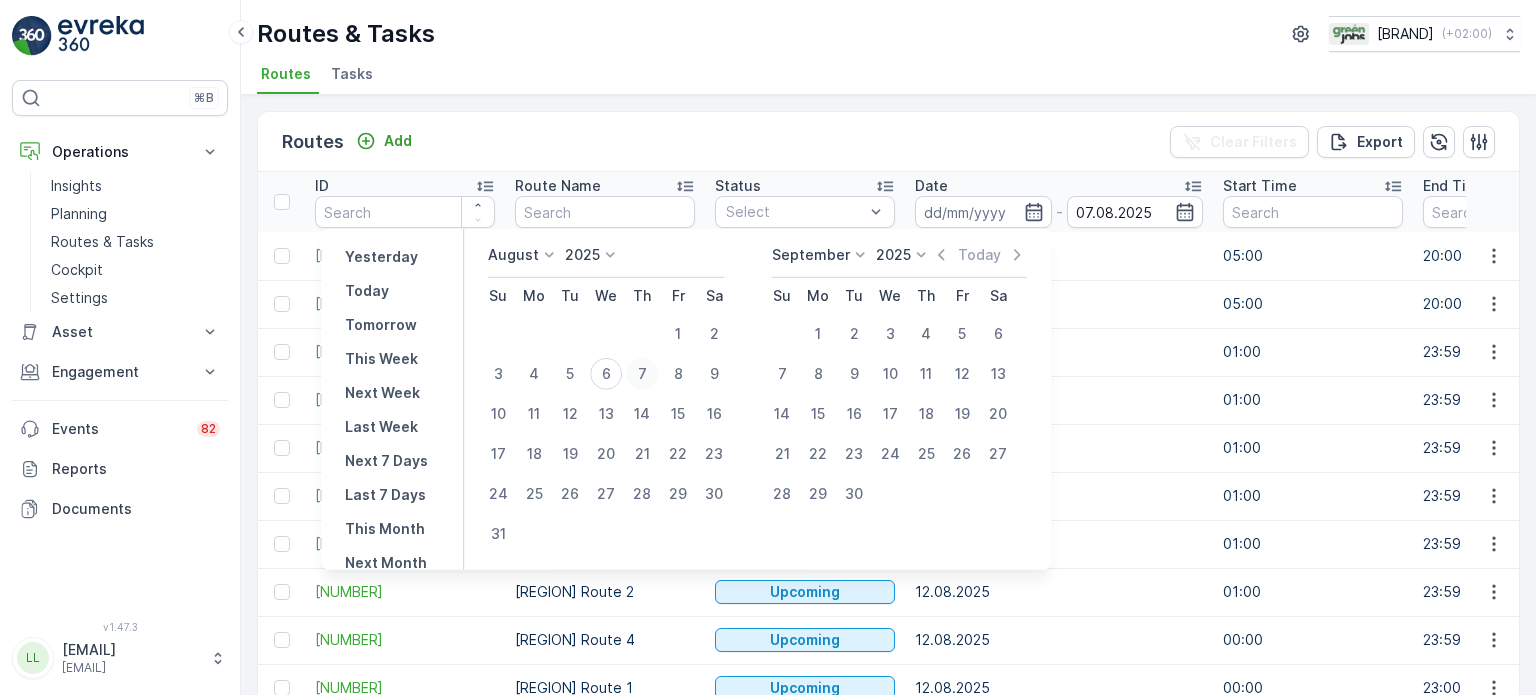 click on "7" at bounding box center (642, 374) 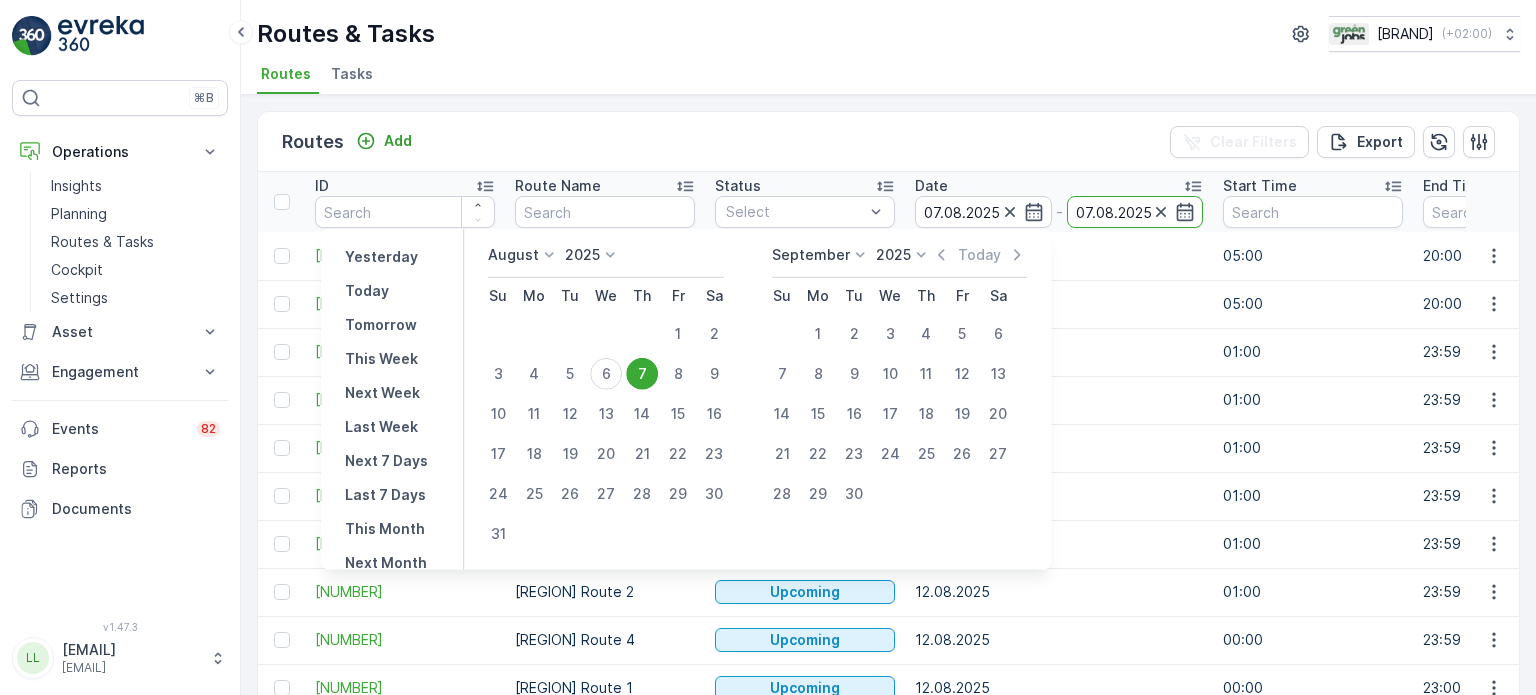 click on "7" at bounding box center (642, 374) 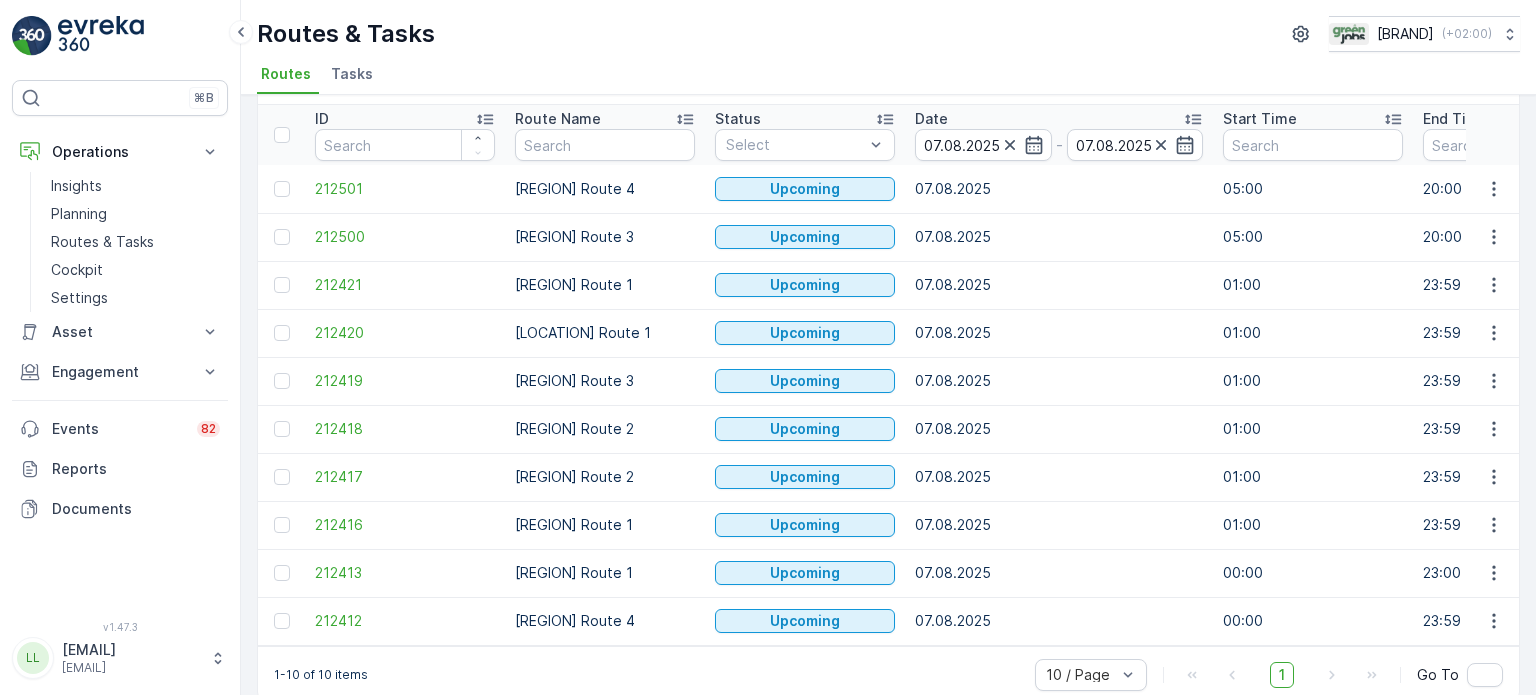 scroll, scrollTop: 99, scrollLeft: 0, axis: vertical 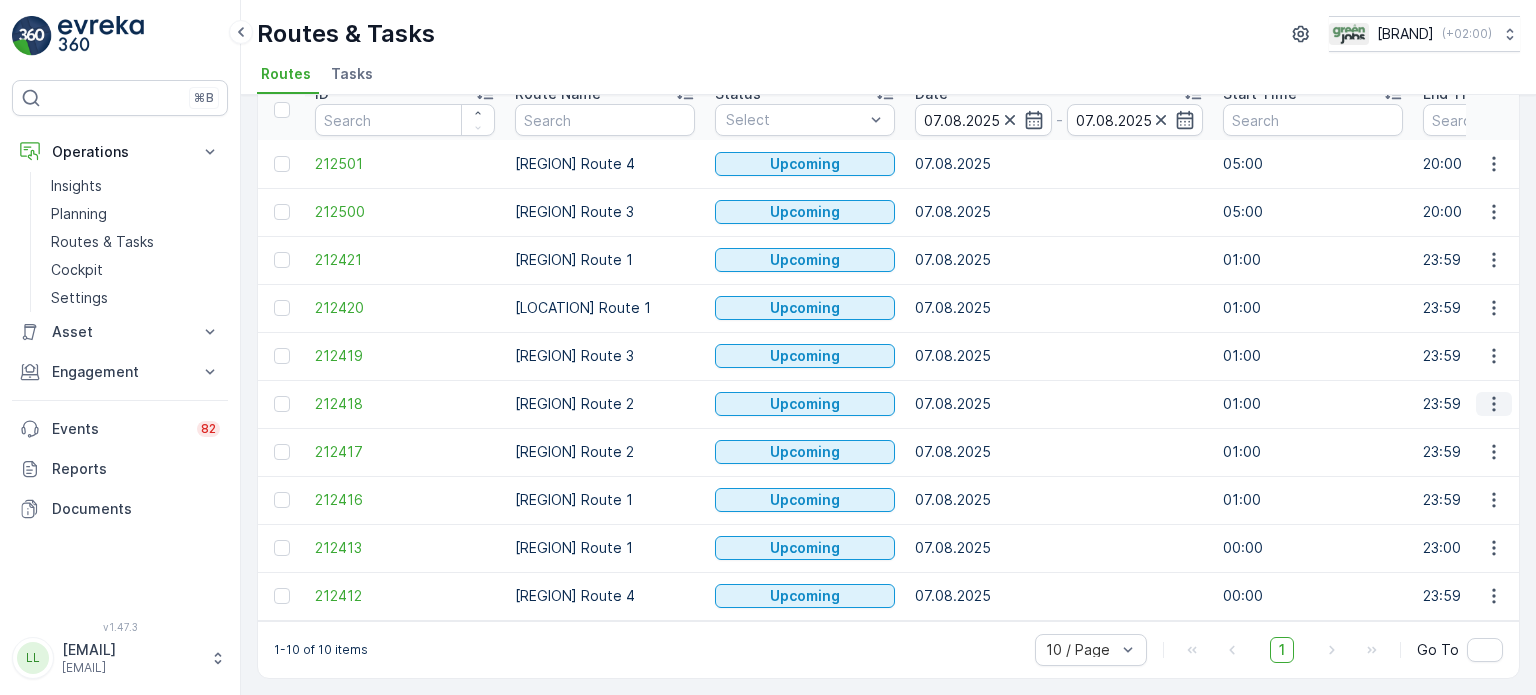 click 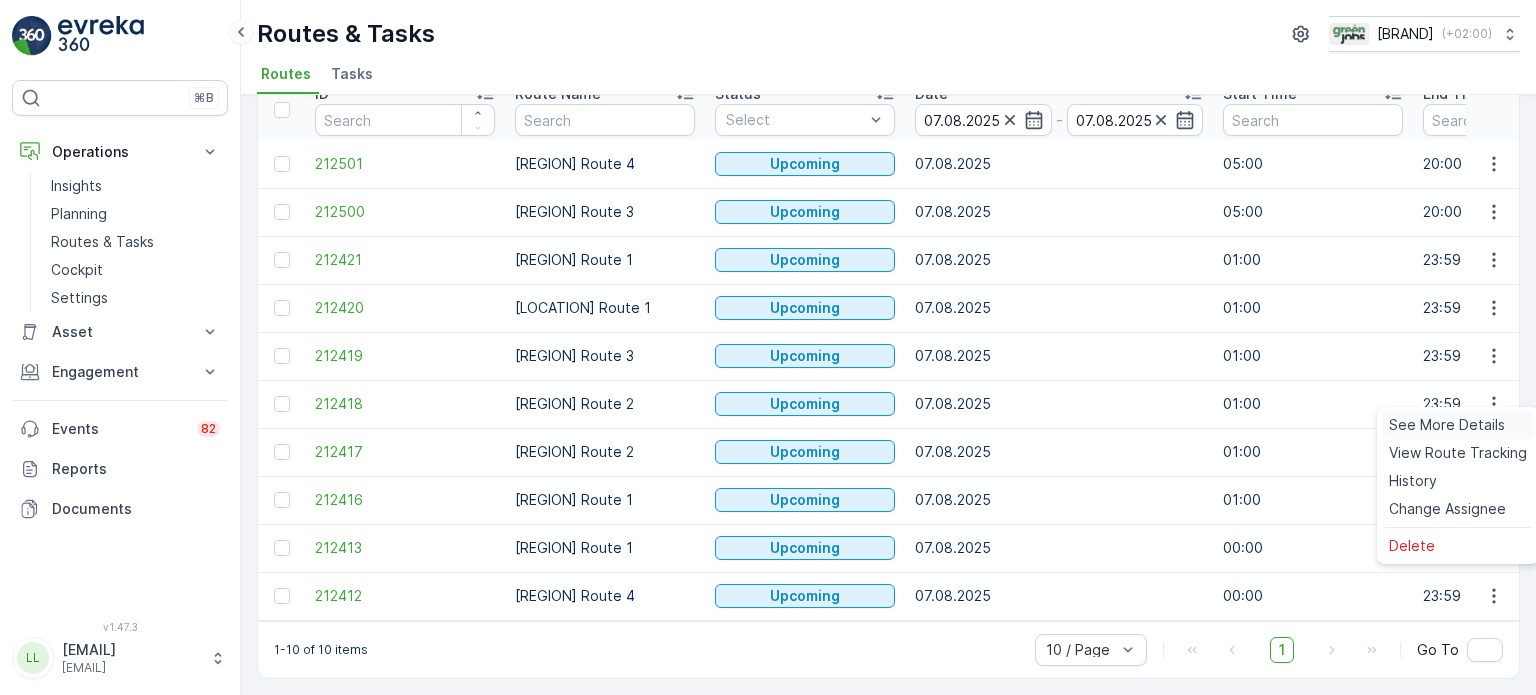 click on "See More Details" at bounding box center (1447, 425) 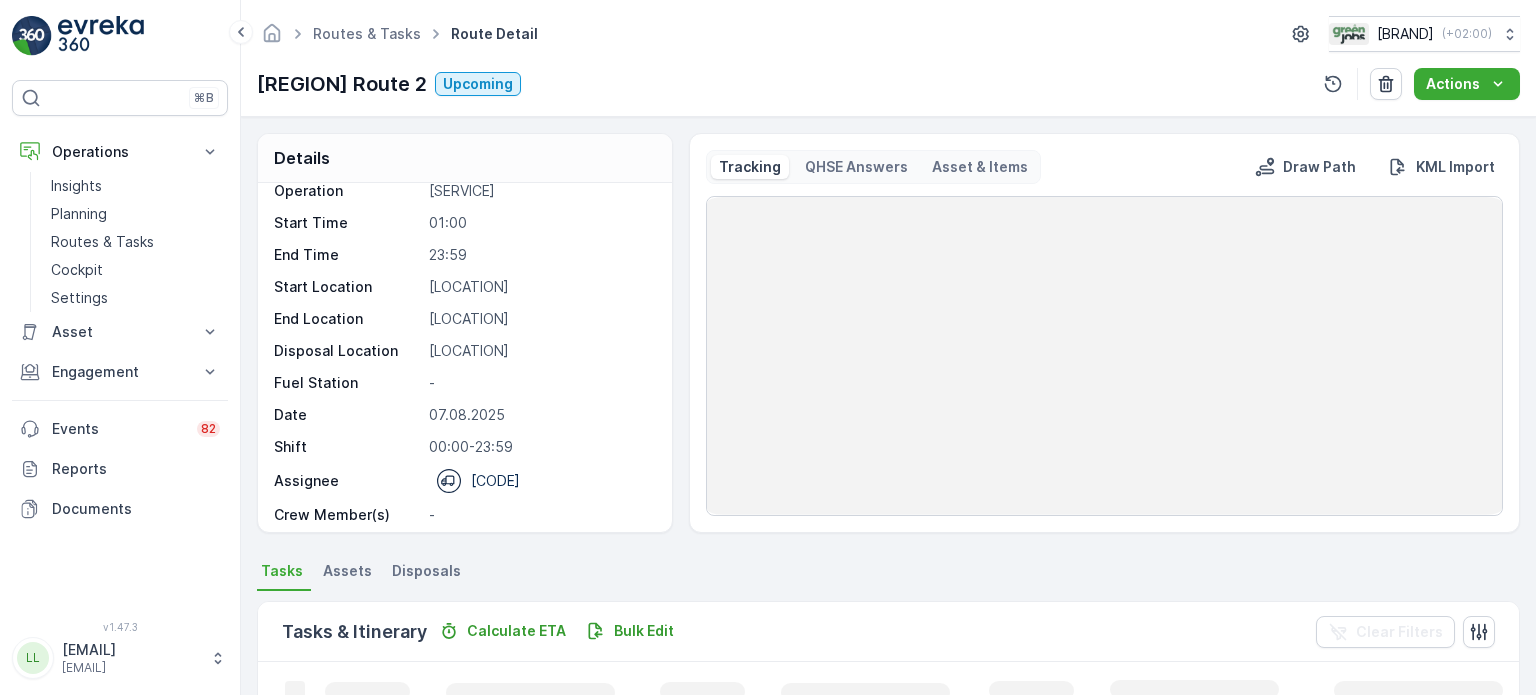 scroll, scrollTop: 26, scrollLeft: 0, axis: vertical 